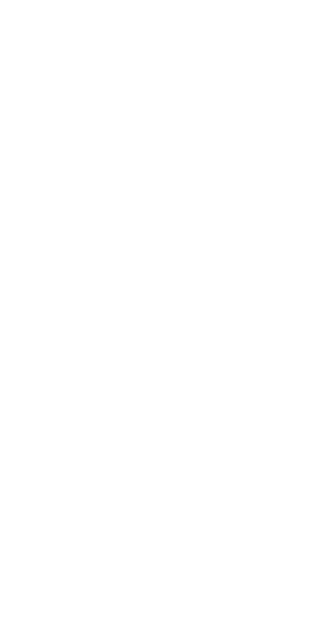 scroll, scrollTop: 0, scrollLeft: 0, axis: both 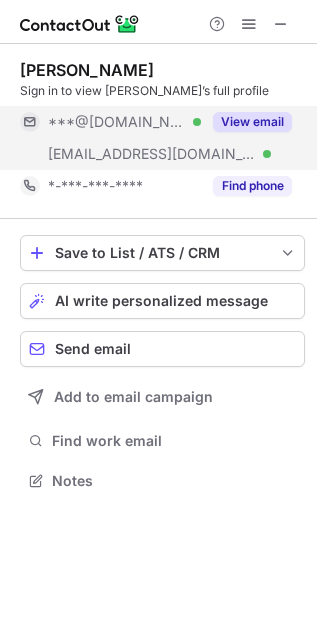 click on "View email" at bounding box center [252, 122] 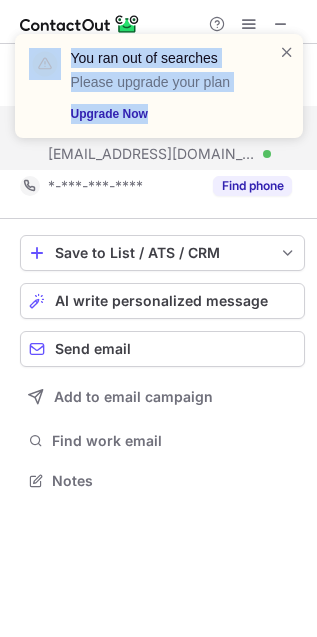 drag, startPoint x: 287, startPoint y: 50, endPoint x: -747, endPoint y: 610, distance: 1175.9065 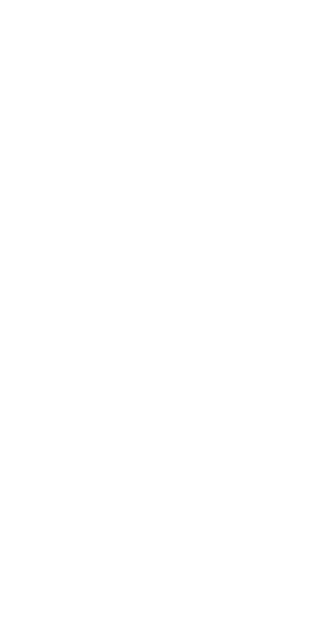 scroll, scrollTop: 0, scrollLeft: 0, axis: both 